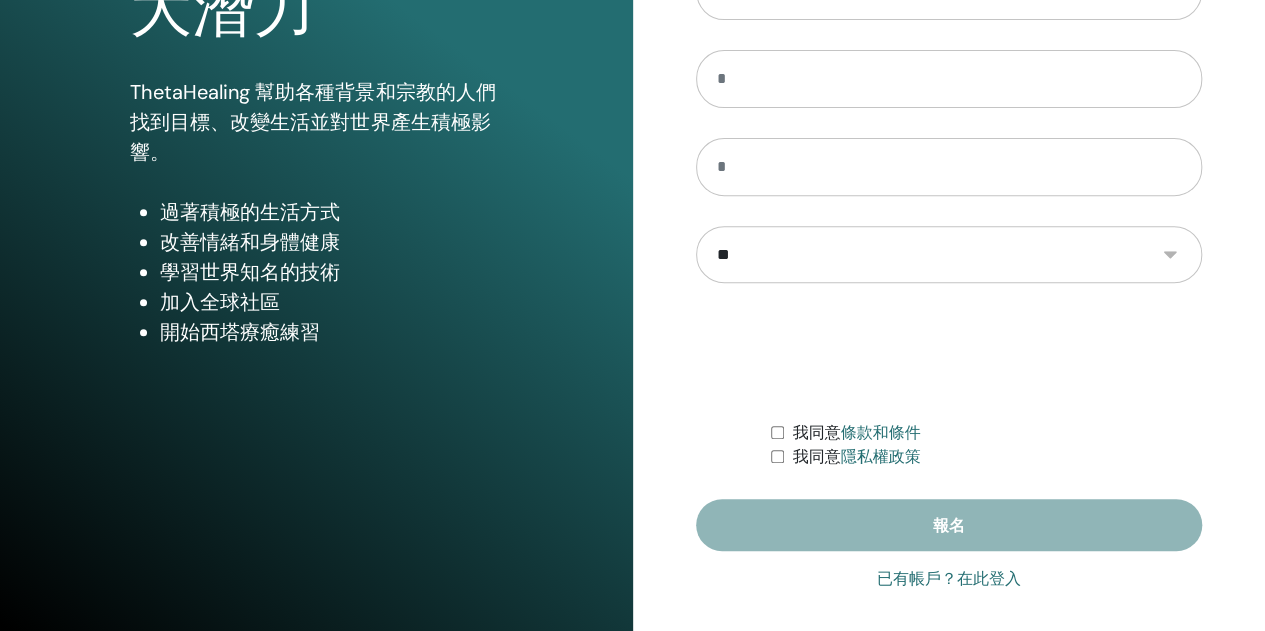 scroll, scrollTop: 328, scrollLeft: 0, axis: vertical 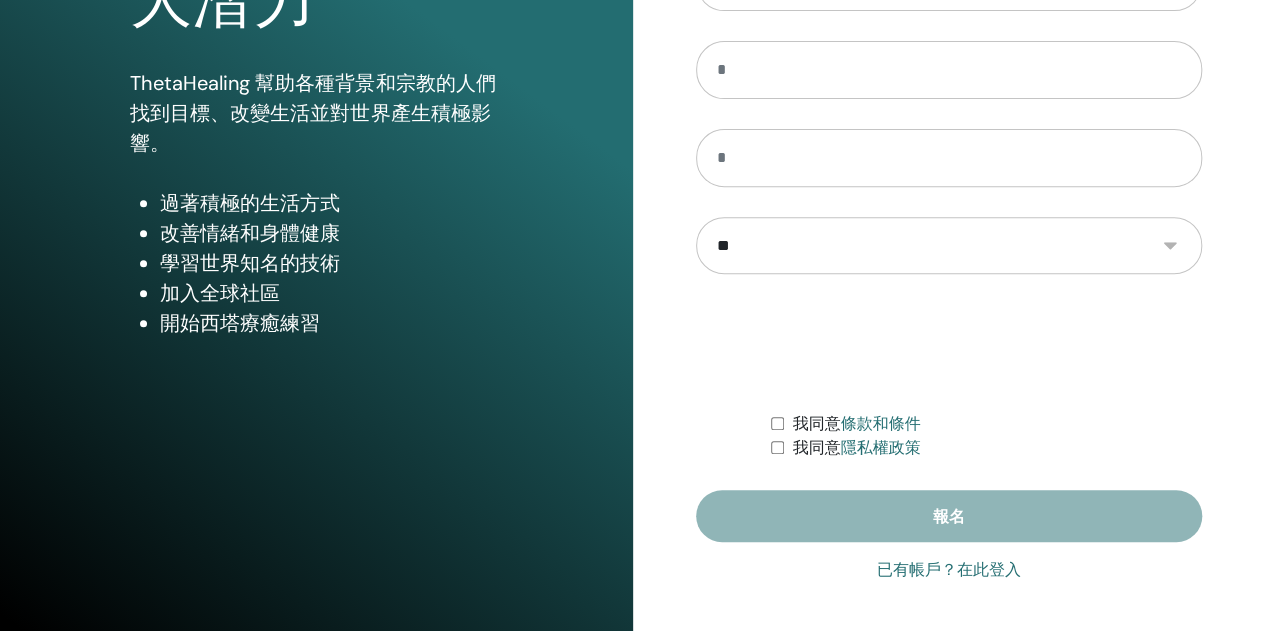 type on "**********" 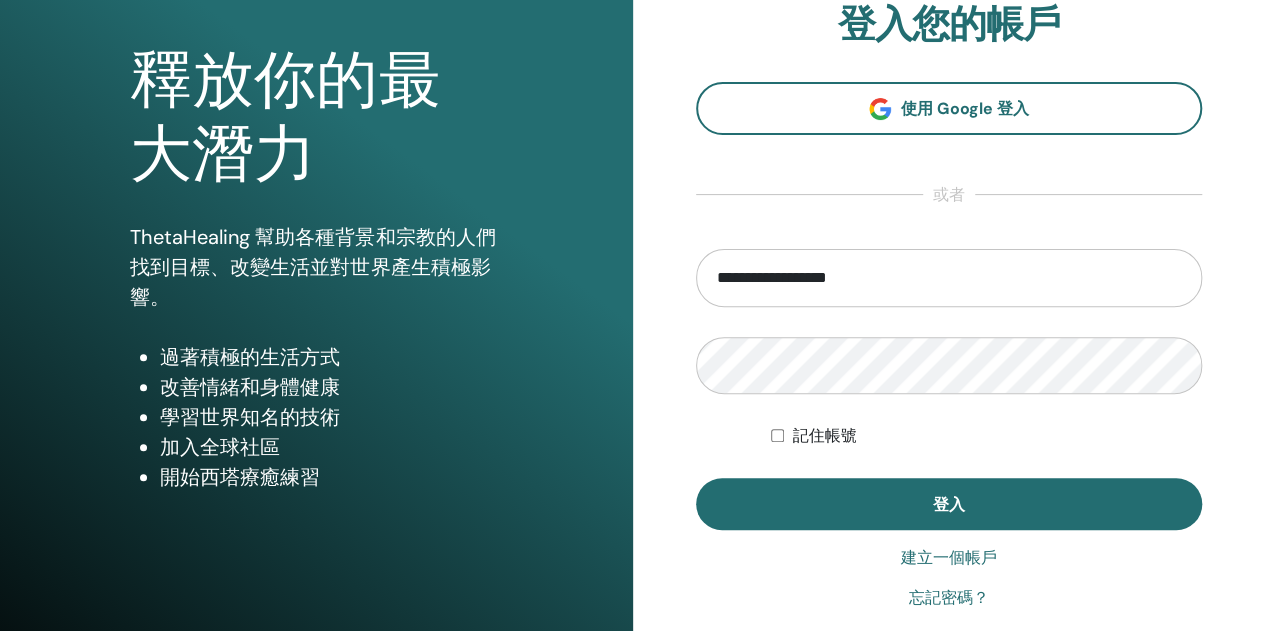 scroll, scrollTop: 300, scrollLeft: 0, axis: vertical 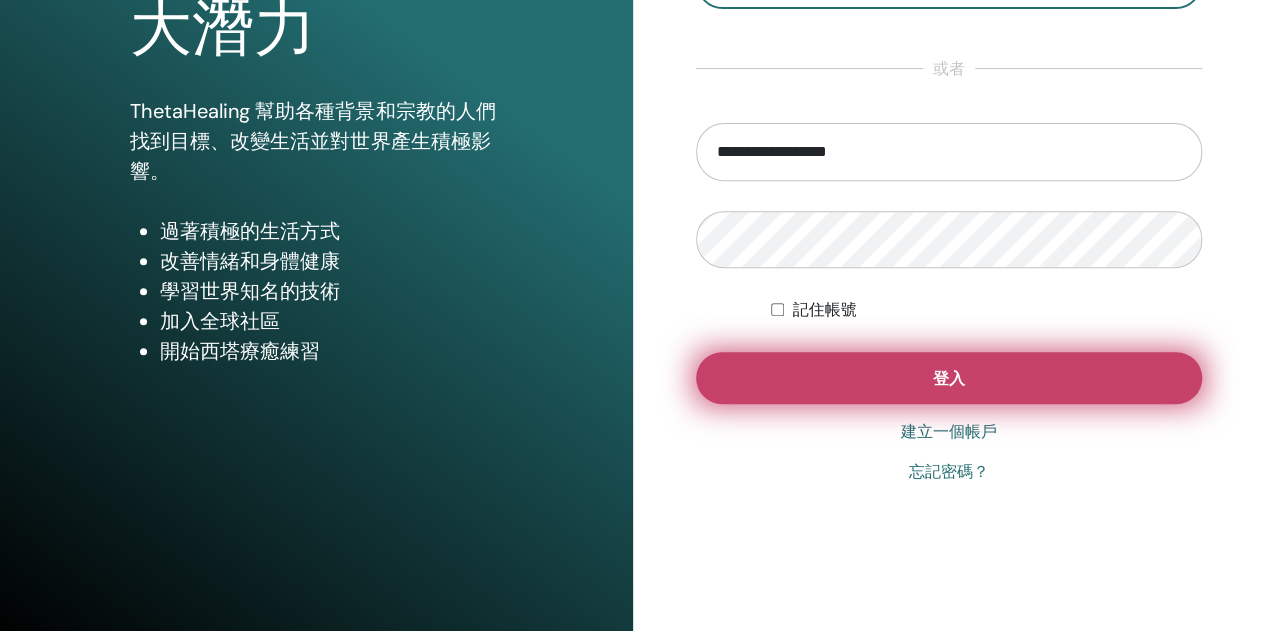 click on "登入" at bounding box center [949, 378] 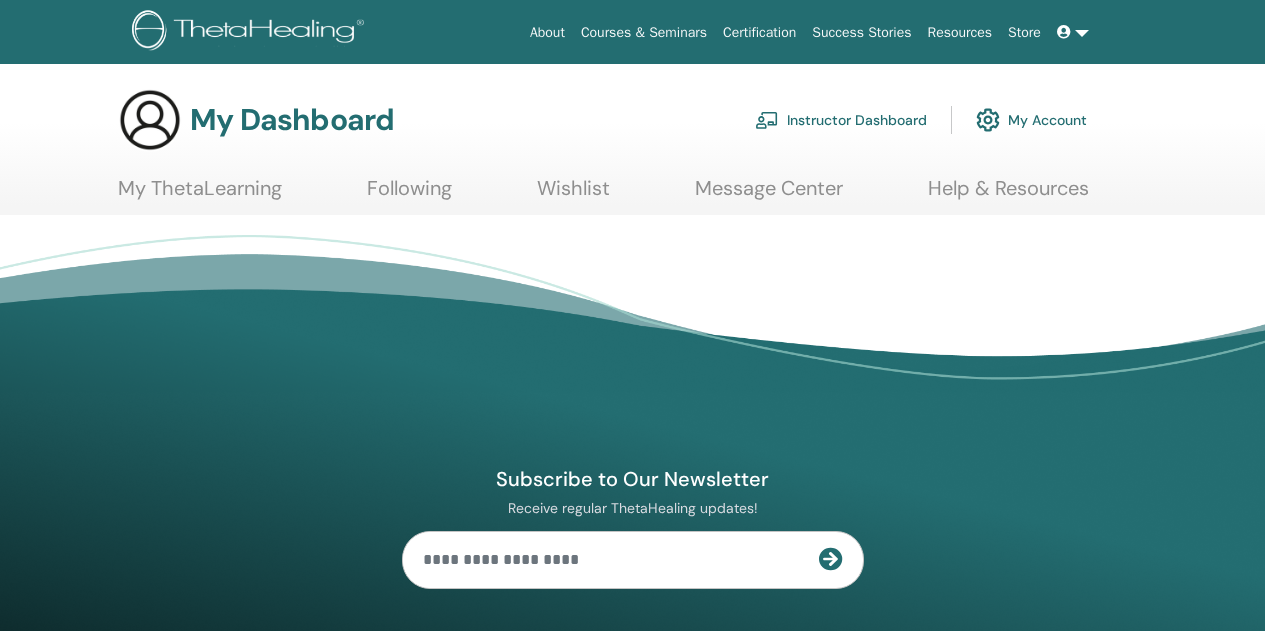 scroll, scrollTop: 0, scrollLeft: 0, axis: both 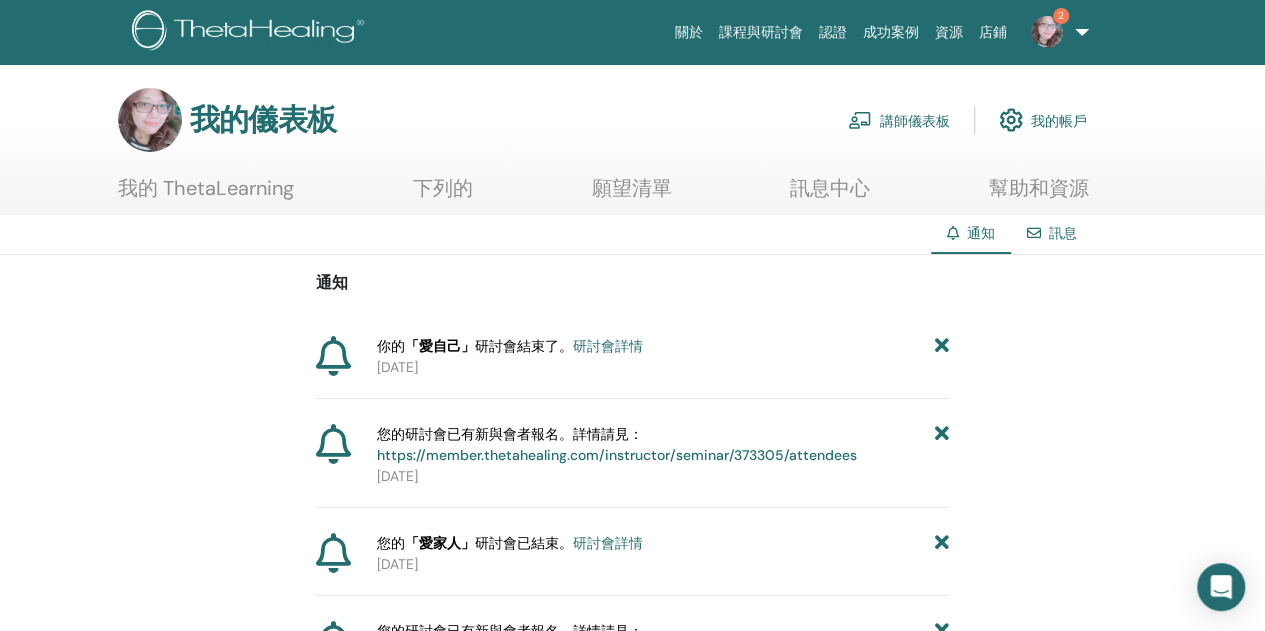 click on "研討會詳情" at bounding box center (608, 346) 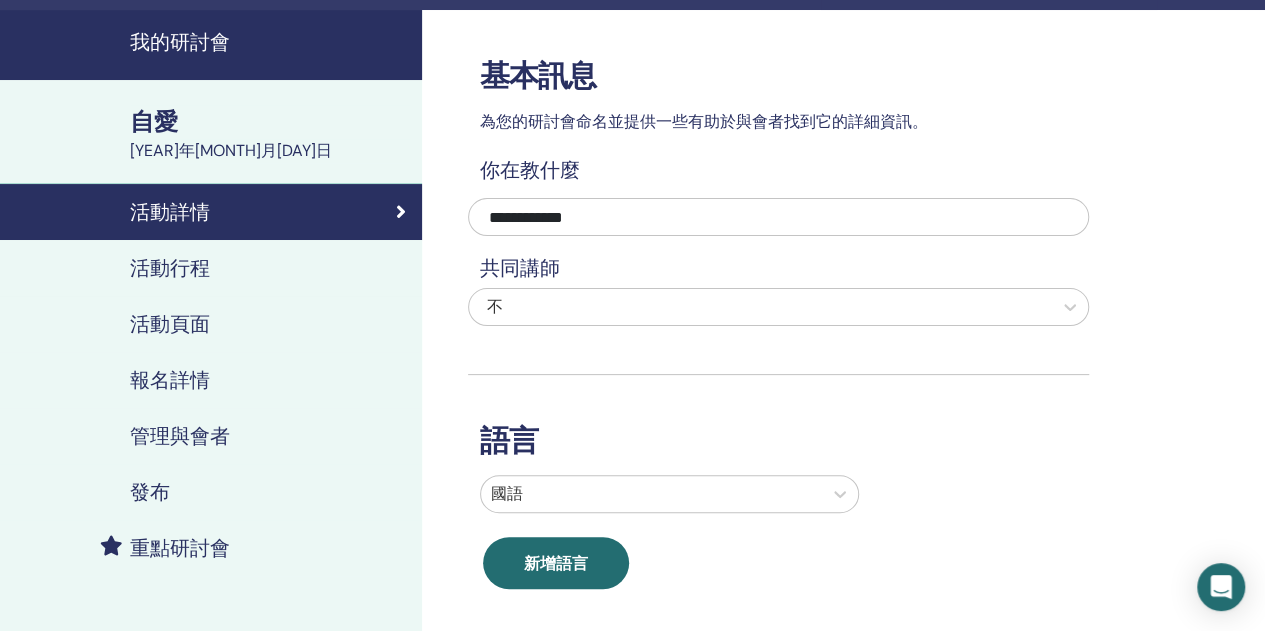 scroll, scrollTop: 200, scrollLeft: 0, axis: vertical 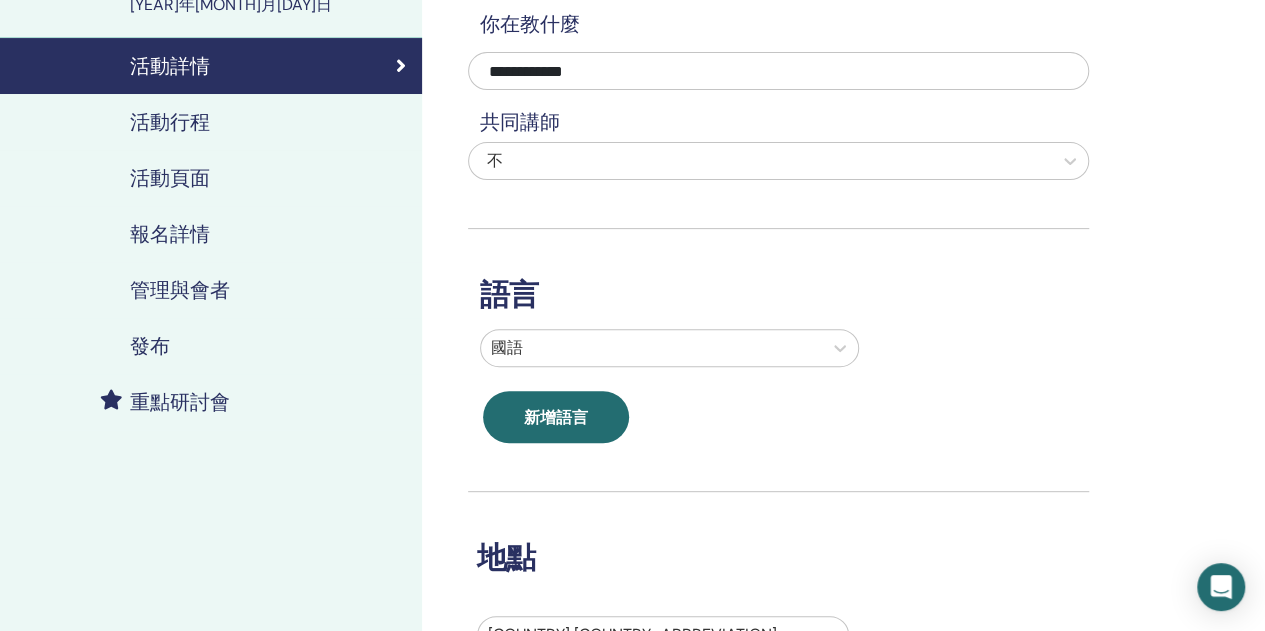 click on "報名詳情" at bounding box center [170, 234] 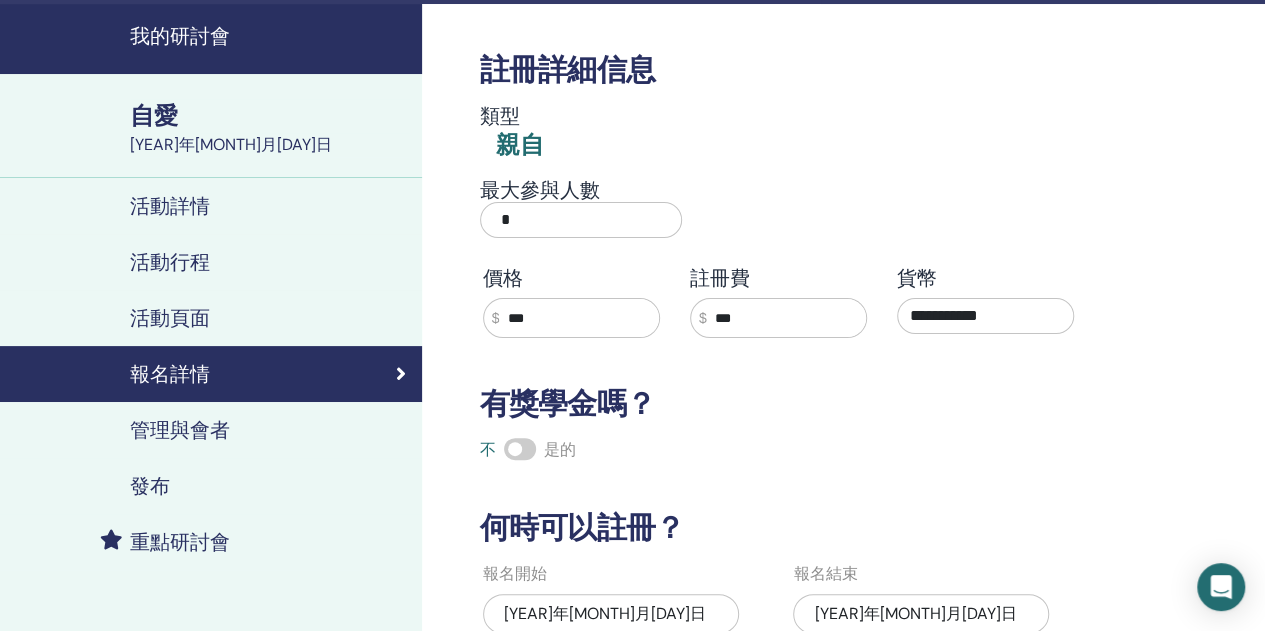 scroll, scrollTop: 0, scrollLeft: 0, axis: both 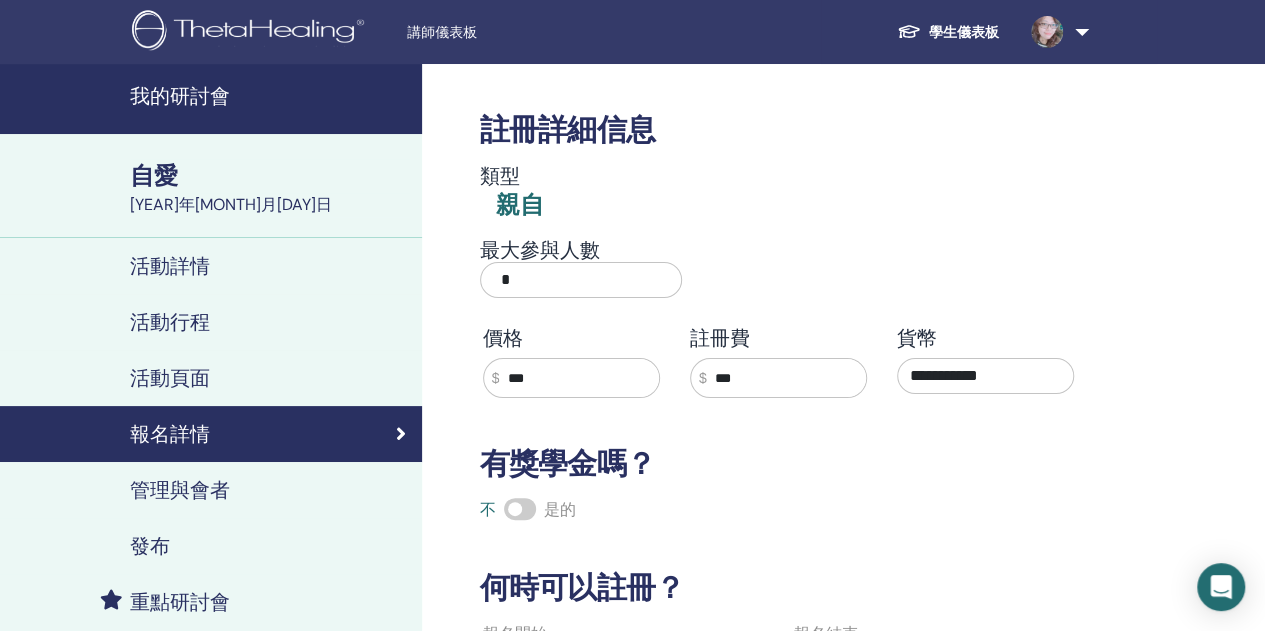 click on "學生儀表板" at bounding box center (964, 32) 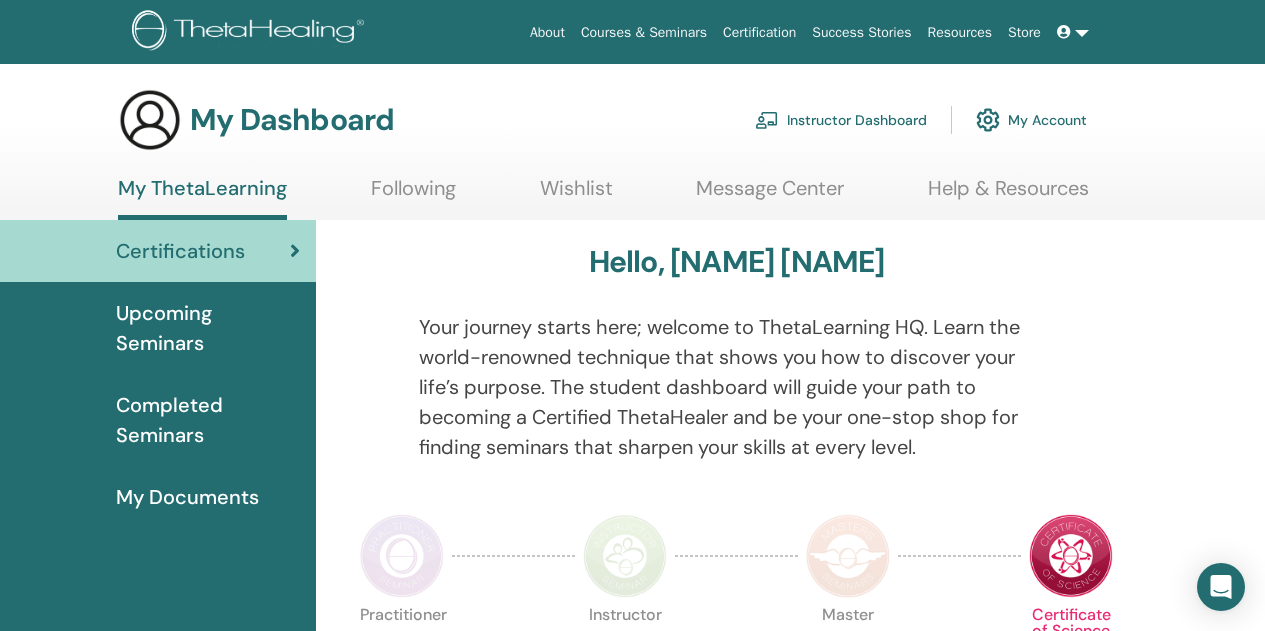 scroll, scrollTop: 0, scrollLeft: 0, axis: both 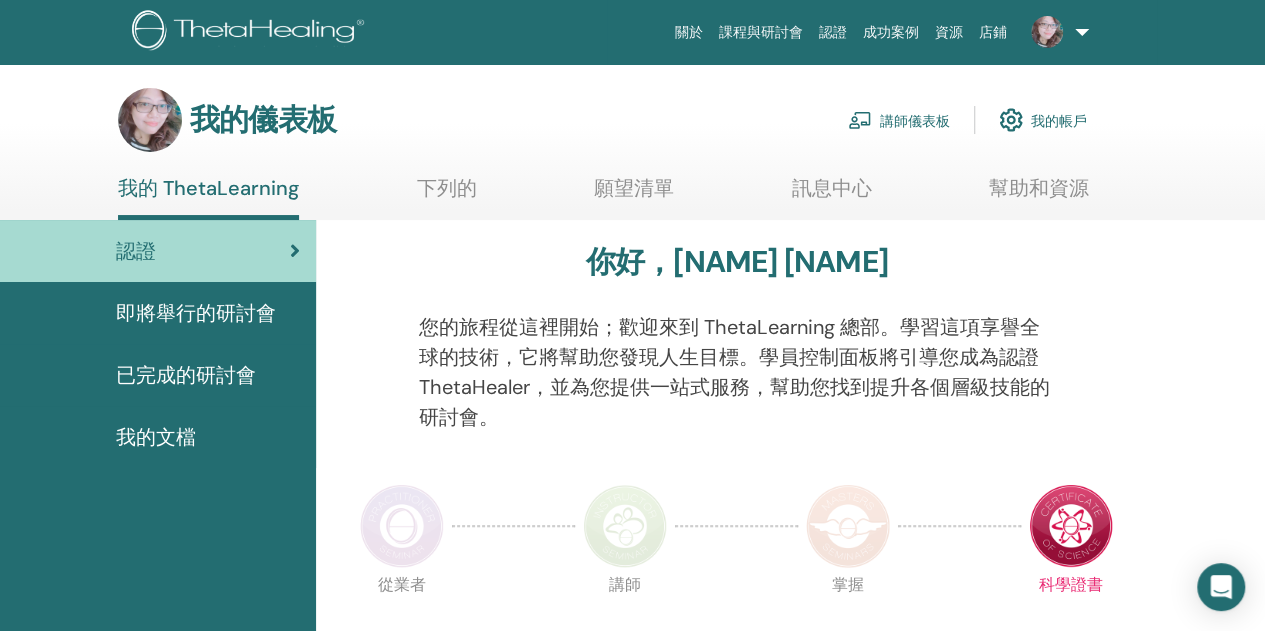 click on "講師儀表板" at bounding box center [915, 121] 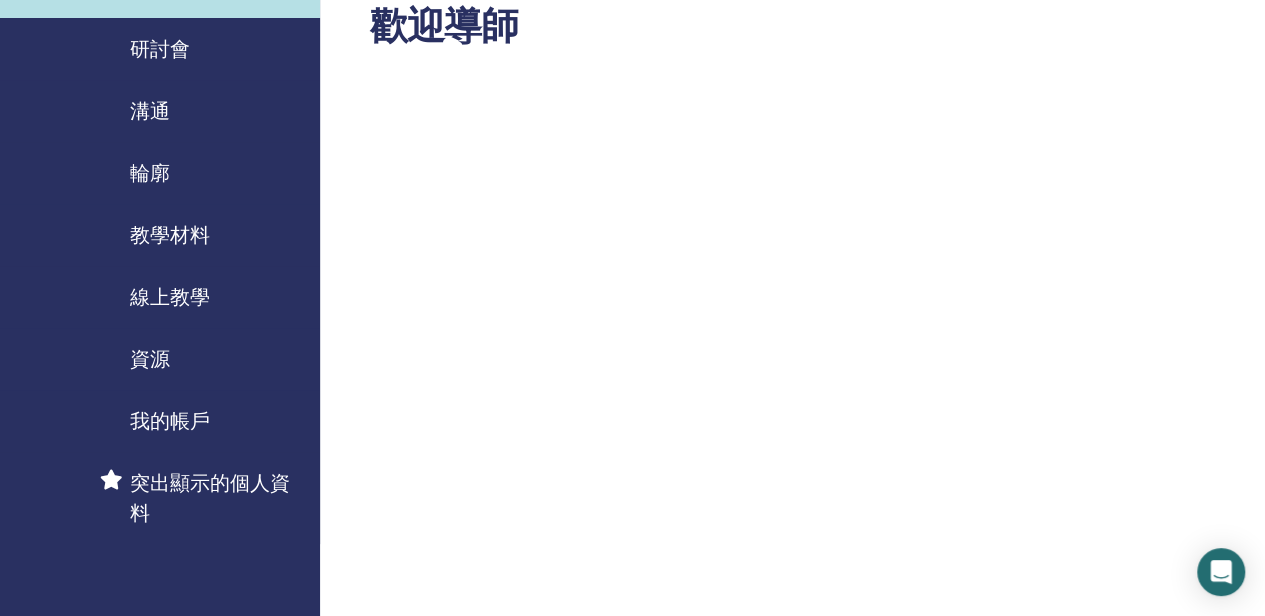 scroll, scrollTop: 0, scrollLeft: 0, axis: both 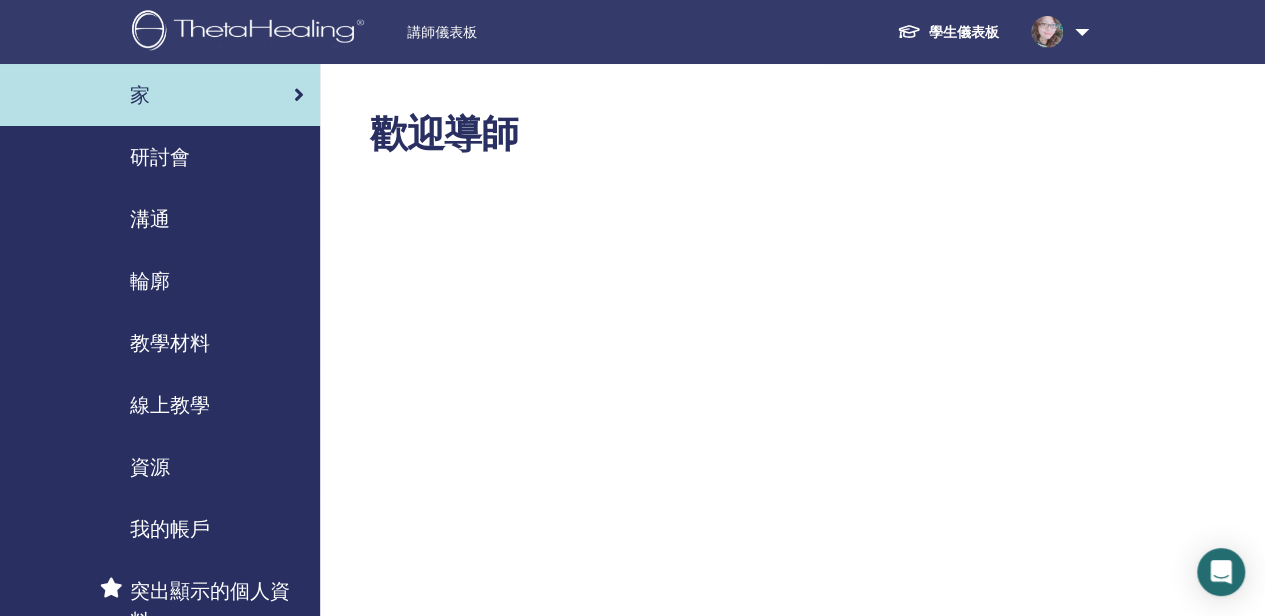 click on "學生儀表板" at bounding box center (964, 32) 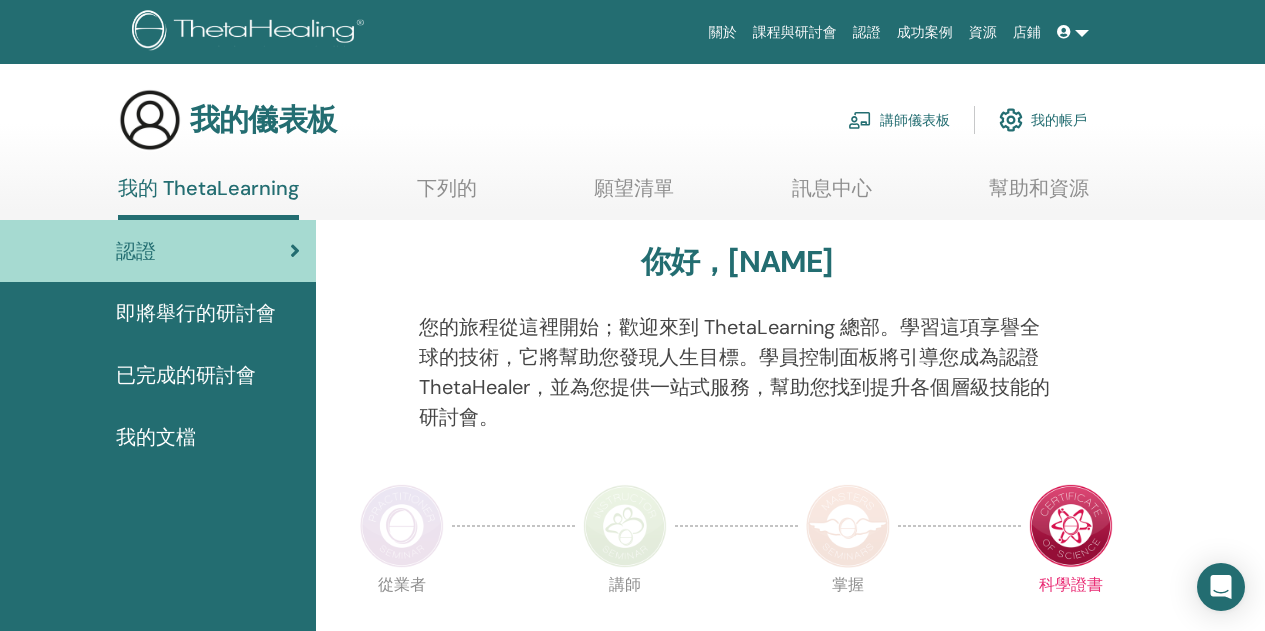 scroll, scrollTop: 0, scrollLeft: 0, axis: both 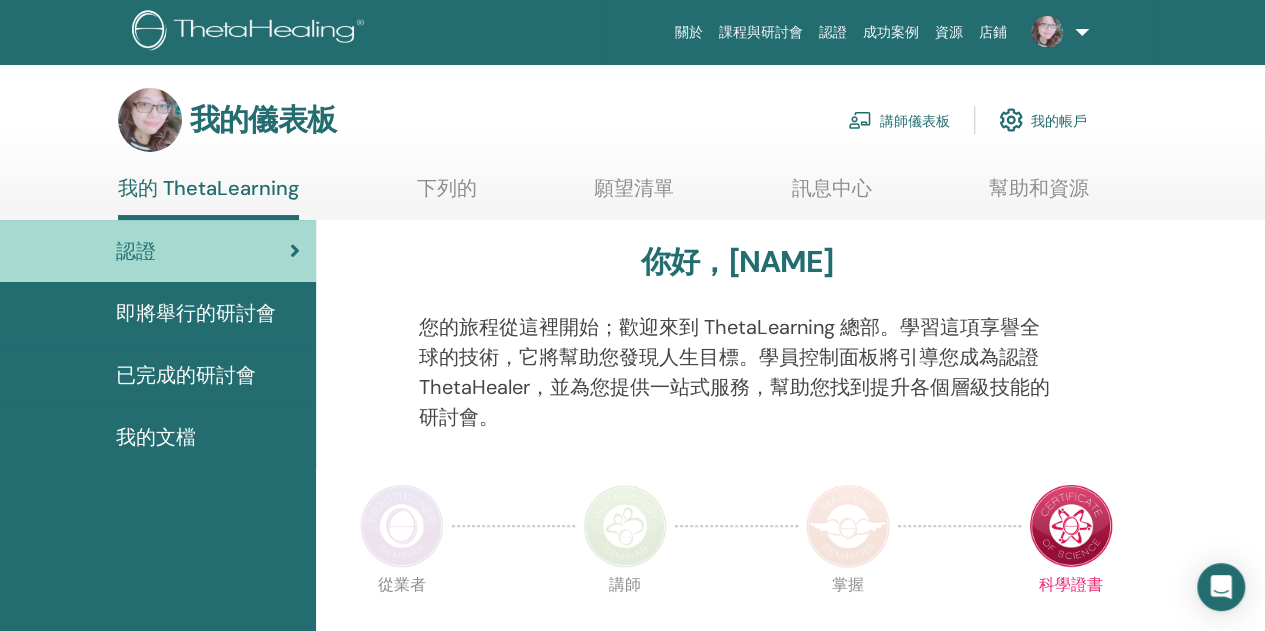 click at bounding box center [1047, 32] 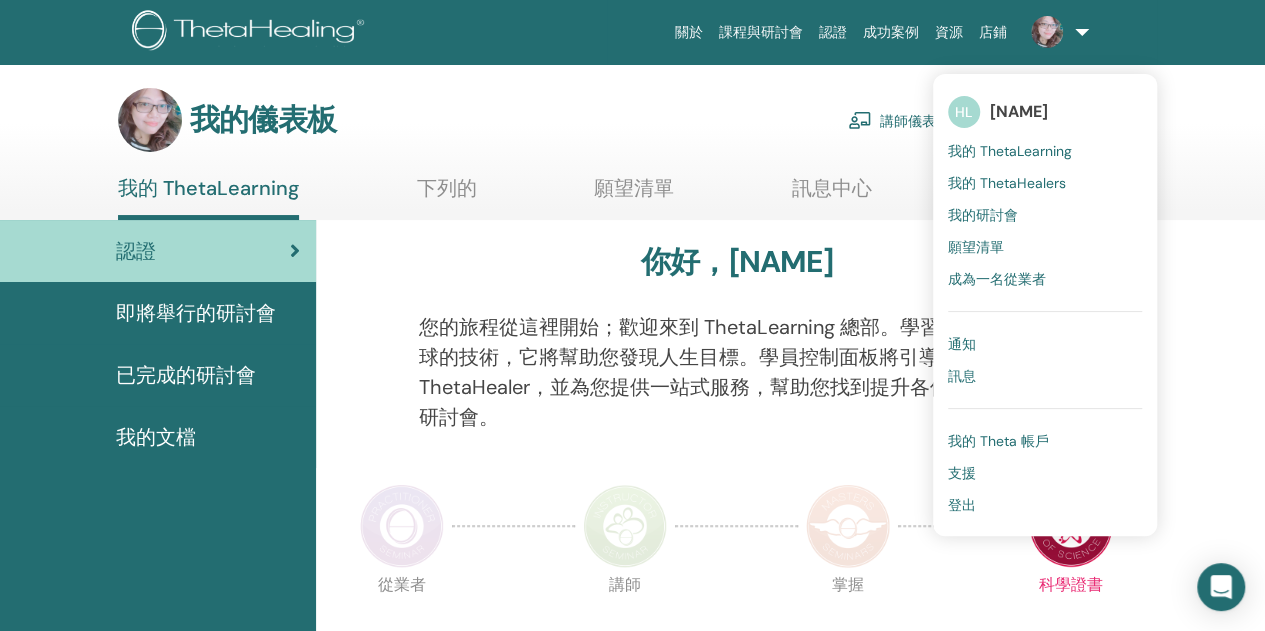 click on "通知" at bounding box center [962, 344] 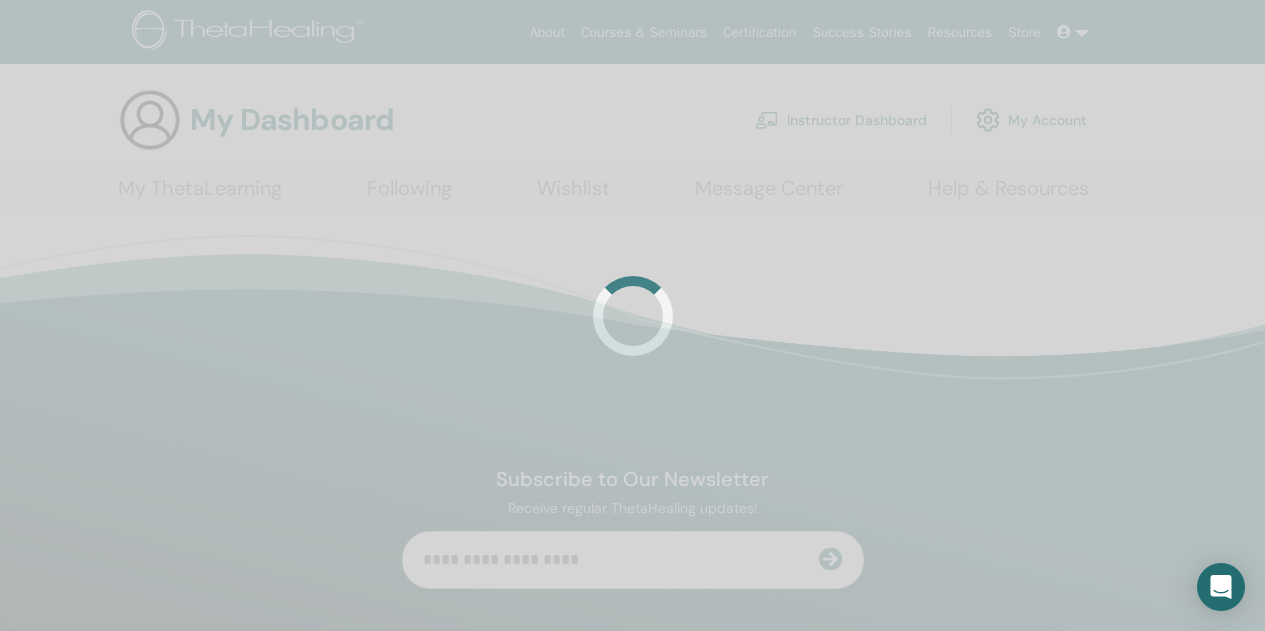 scroll, scrollTop: 0, scrollLeft: 0, axis: both 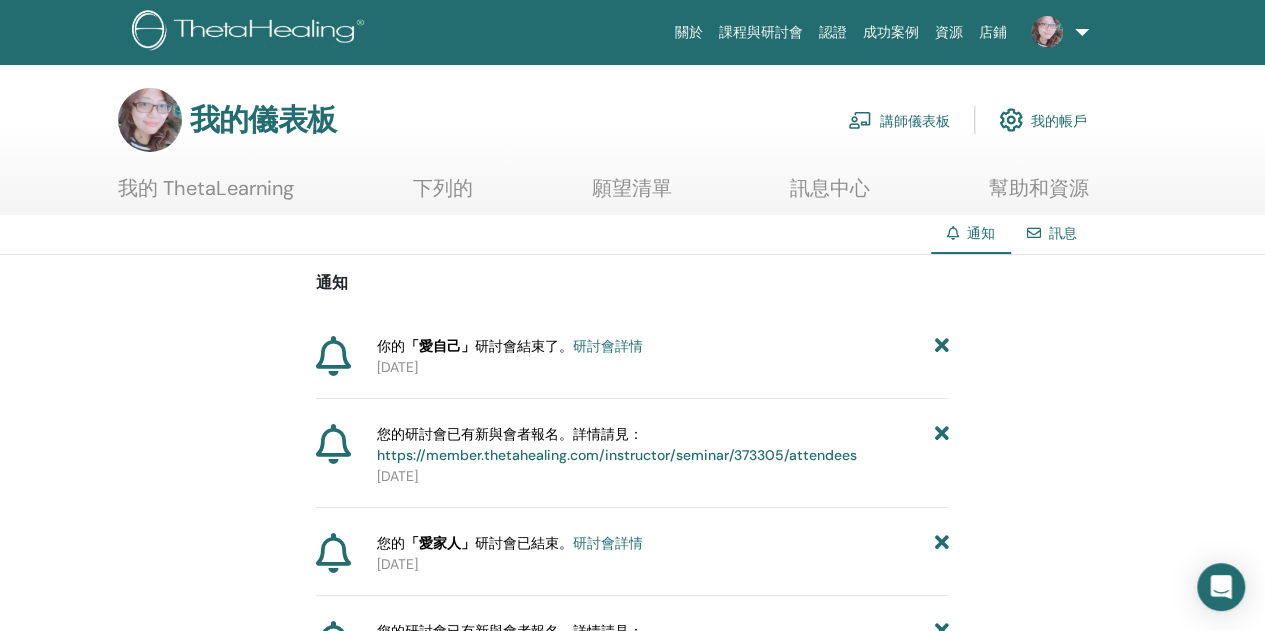 click on "https://member.thetahealing.com/instructor/seminar/373305/attendees" at bounding box center (617, 455) 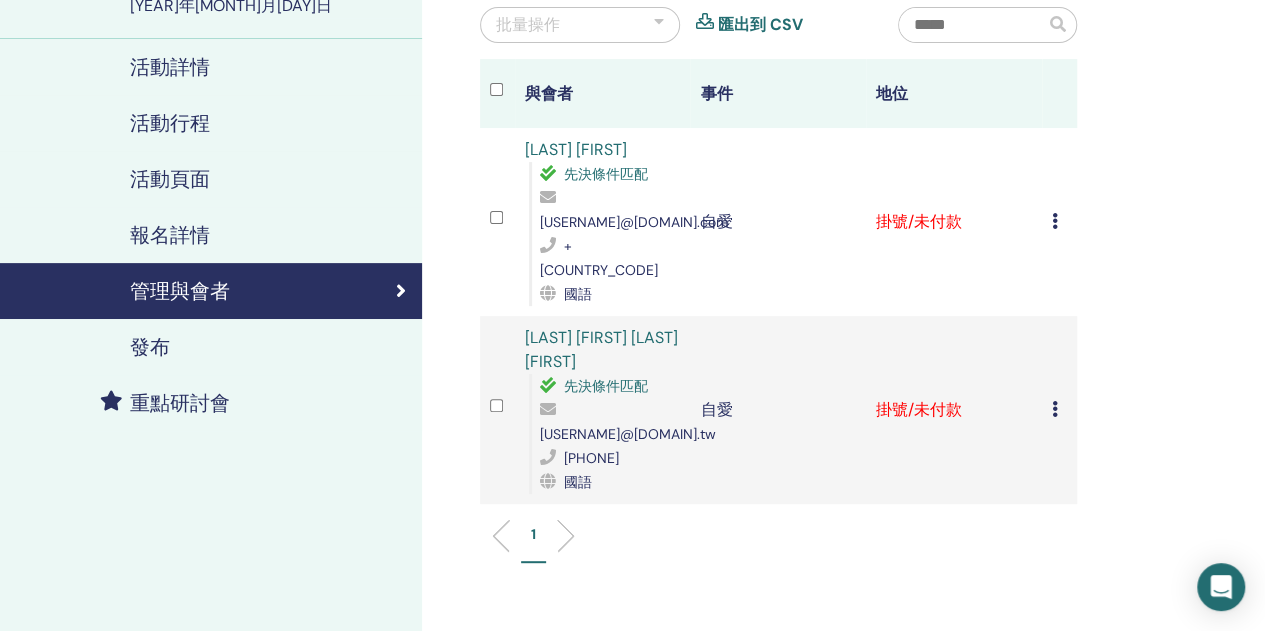 scroll, scrollTop: 200, scrollLeft: 0, axis: vertical 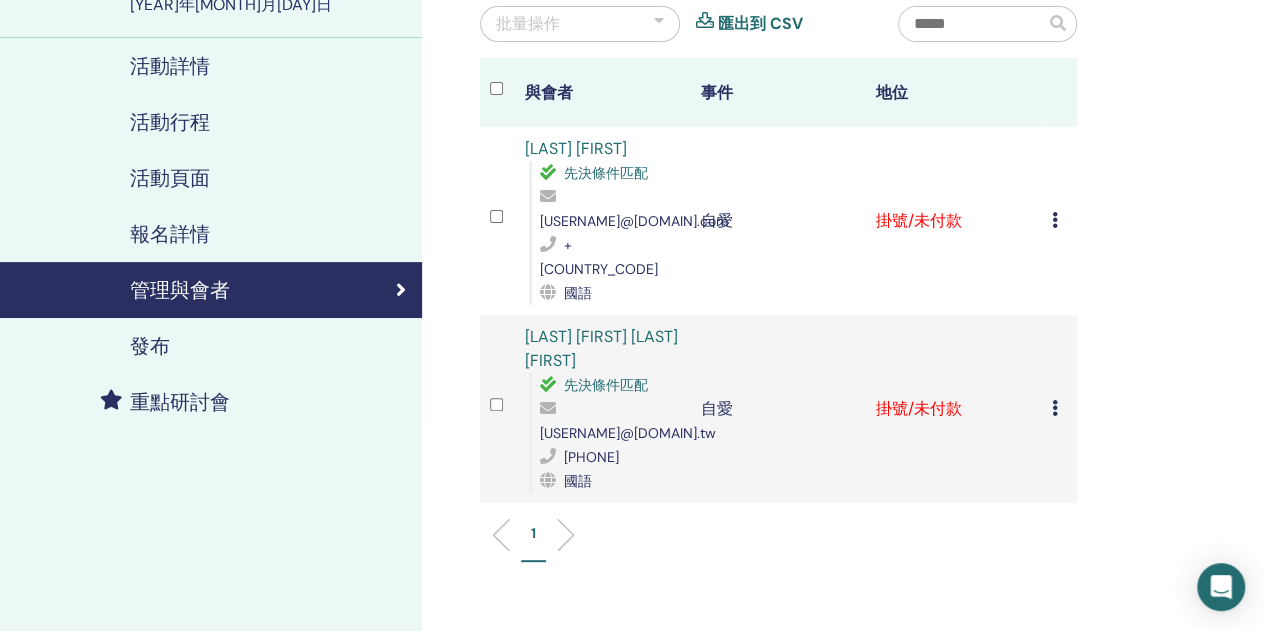 click at bounding box center (1055, 220) 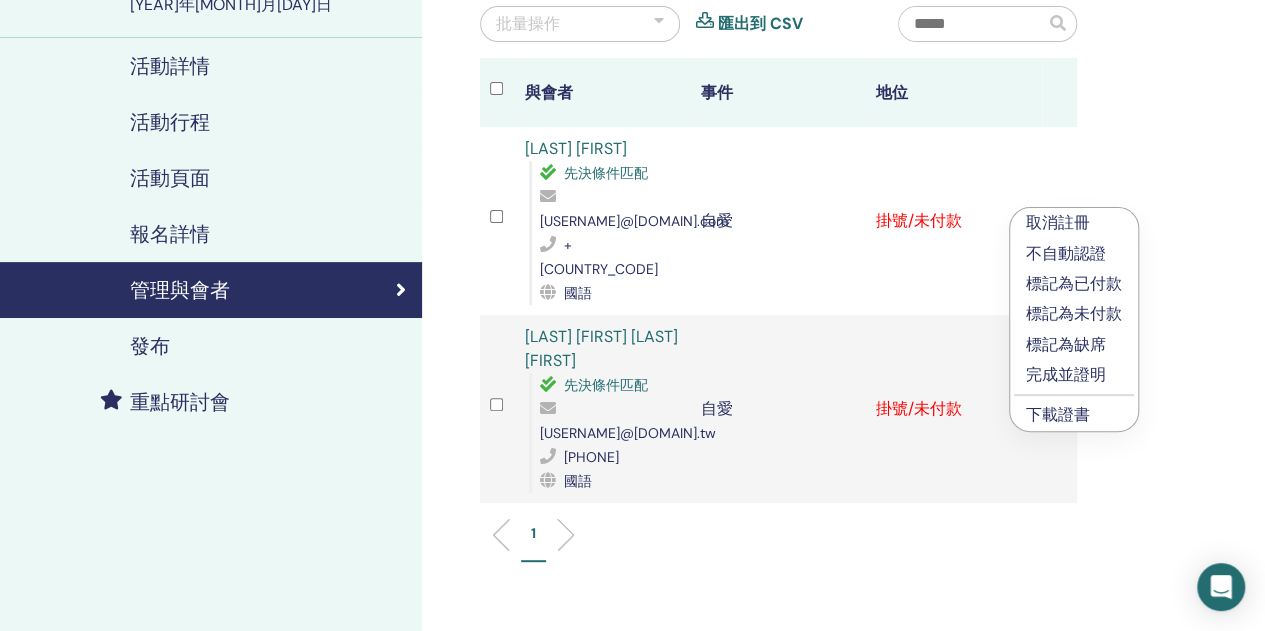 click on "完成並證明" at bounding box center (1066, 374) 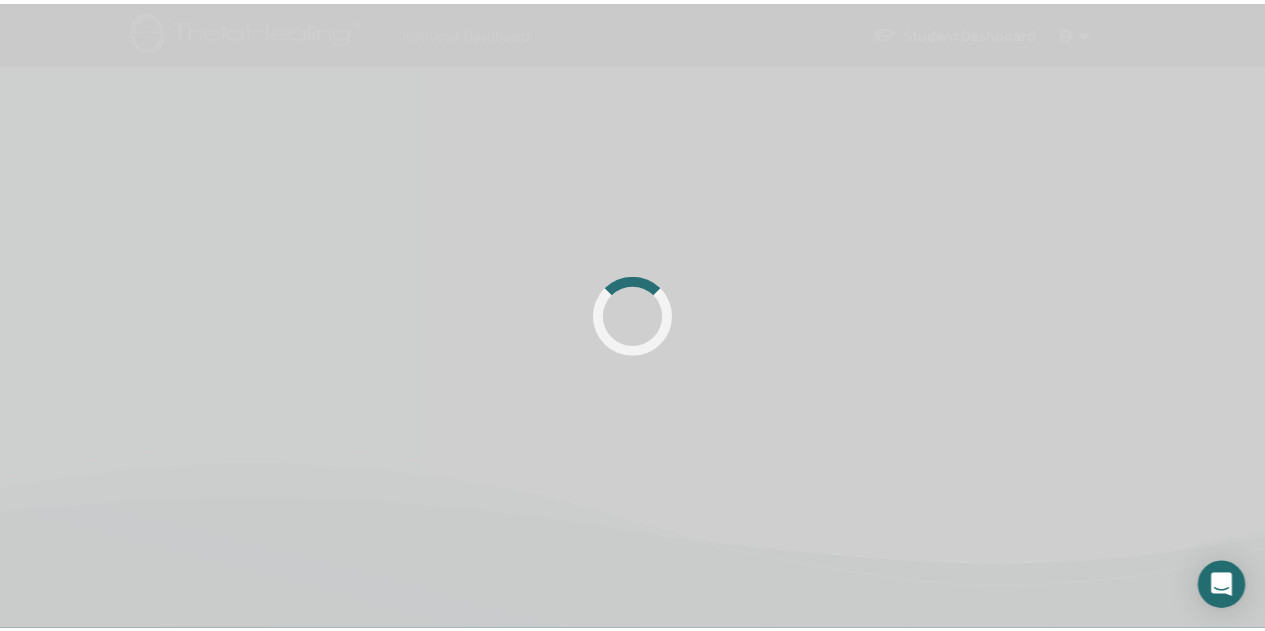 scroll, scrollTop: 200, scrollLeft: 0, axis: vertical 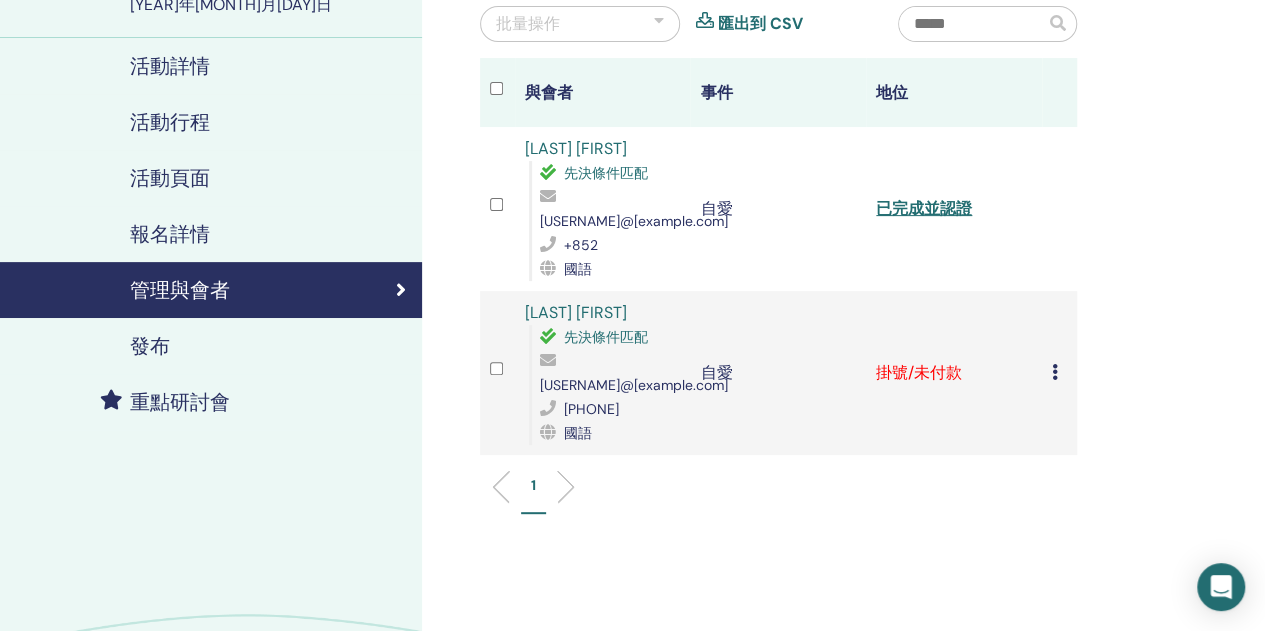 click at bounding box center [1055, 372] 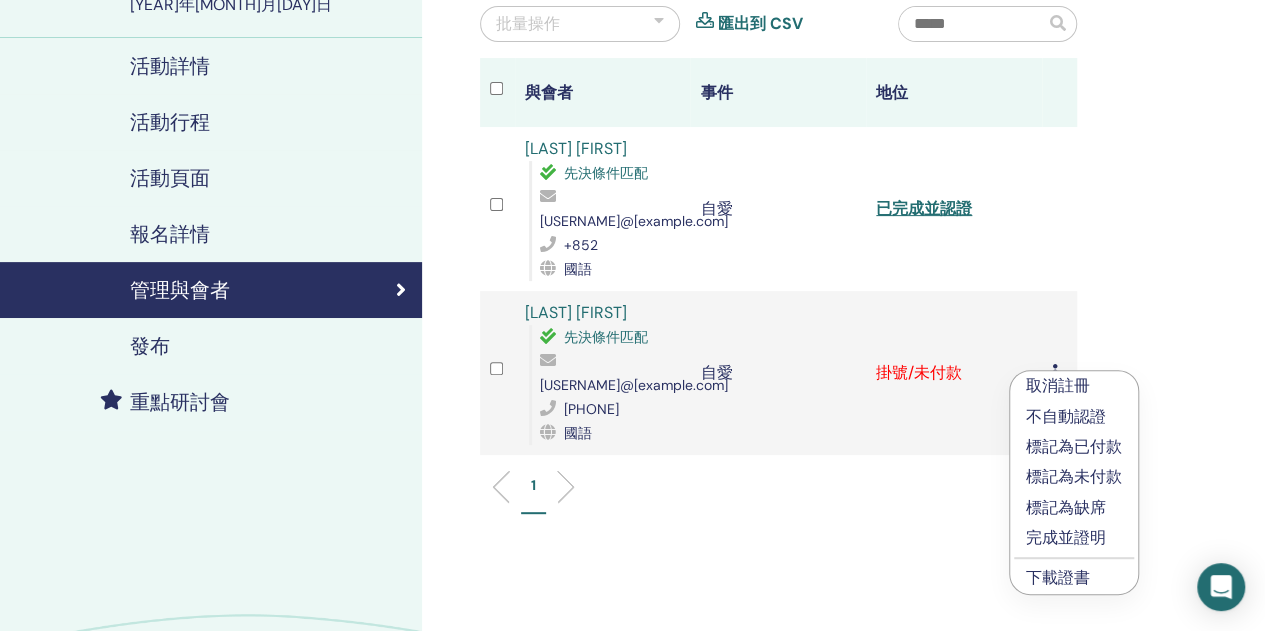 click on "完成並證明" at bounding box center (1066, 537) 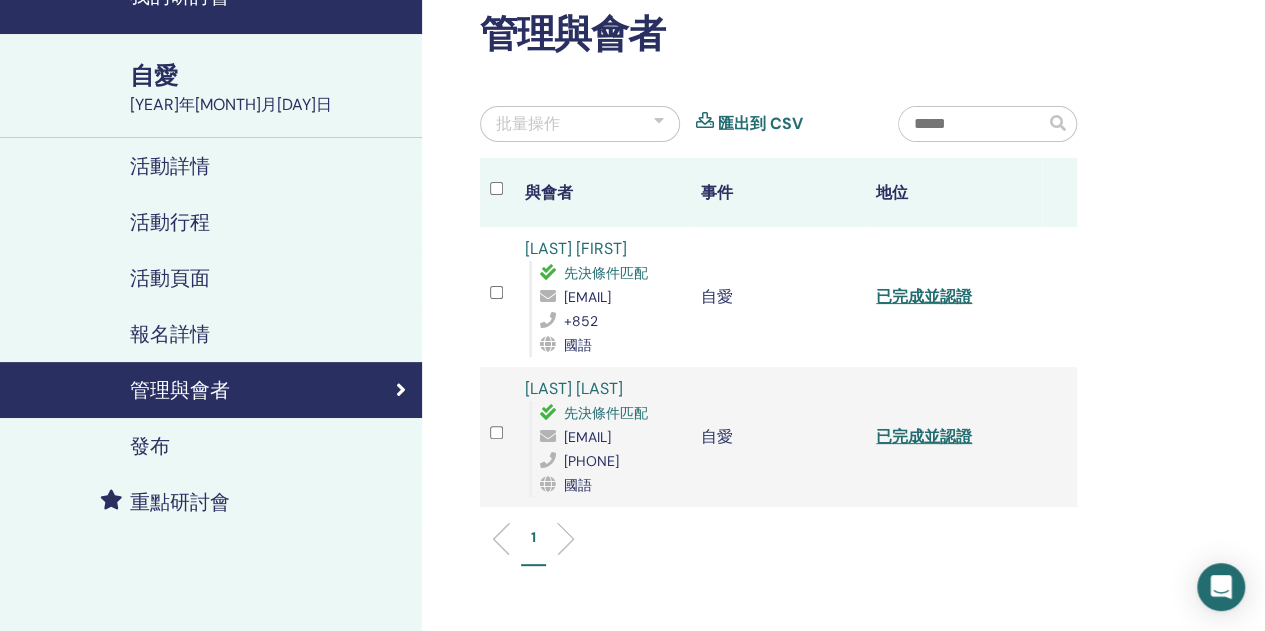 scroll, scrollTop: 0, scrollLeft: 0, axis: both 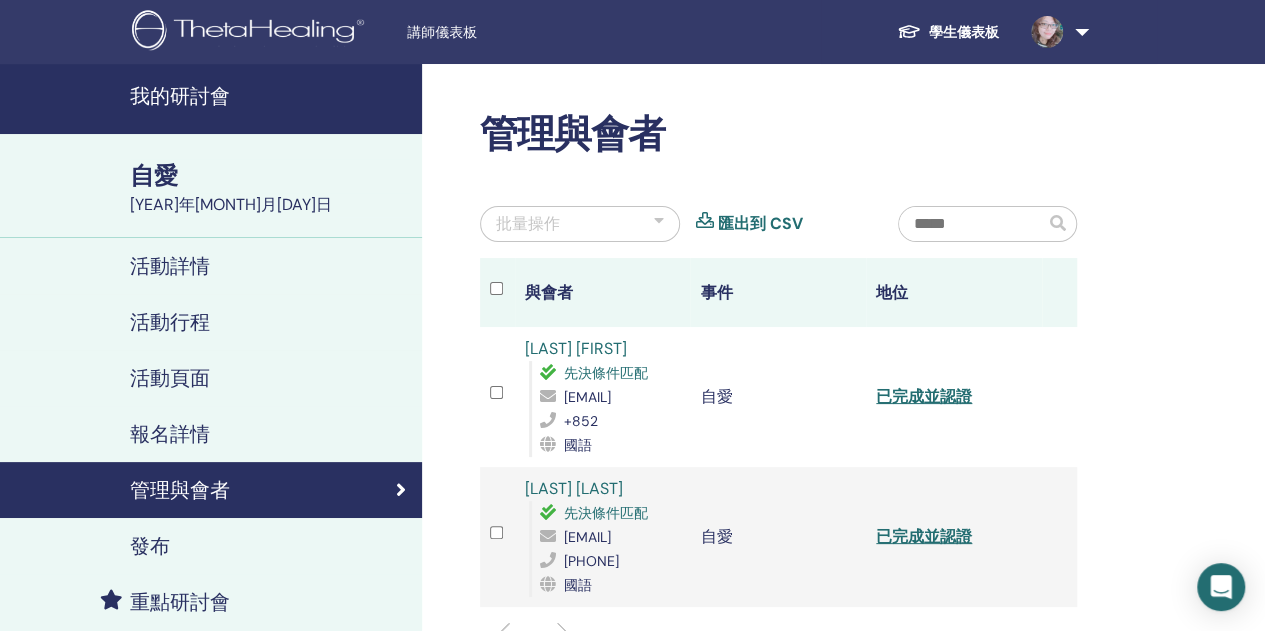 click on "我的研討會" at bounding box center (180, 96) 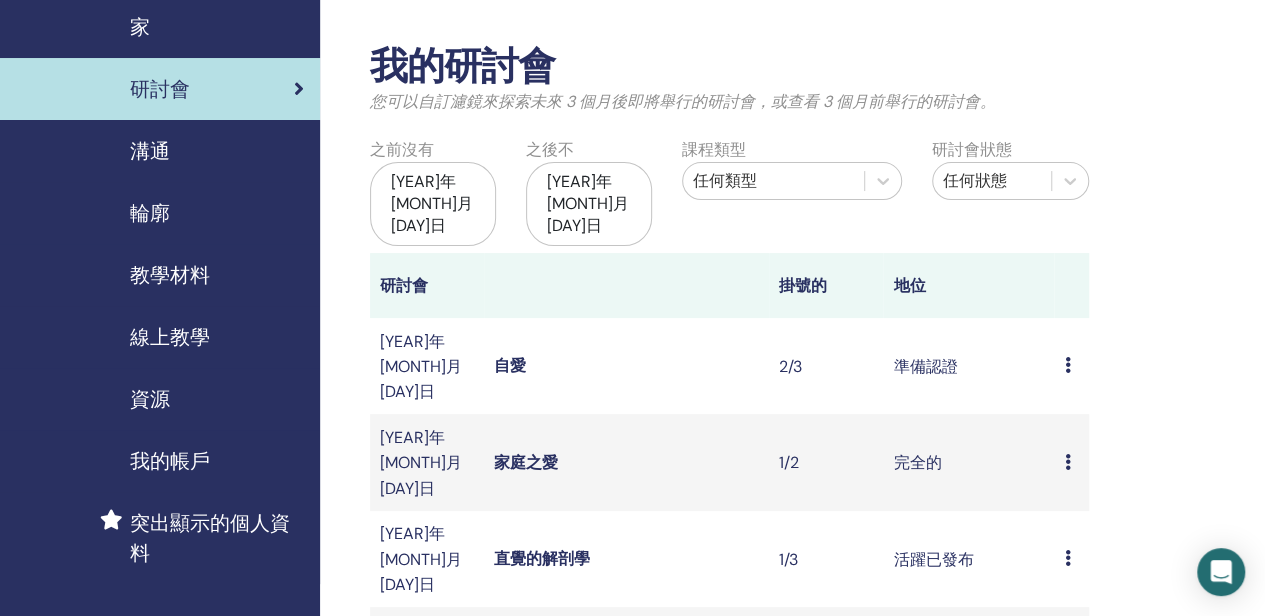 scroll, scrollTop: 100, scrollLeft: 0, axis: vertical 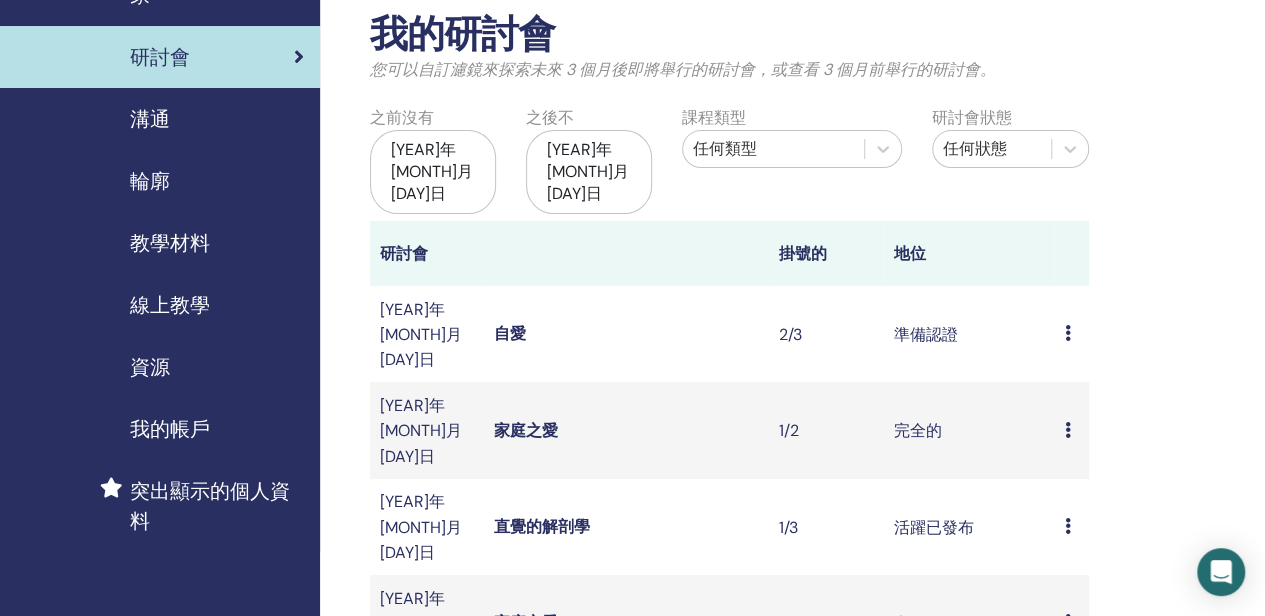 click at bounding box center [1067, 526] 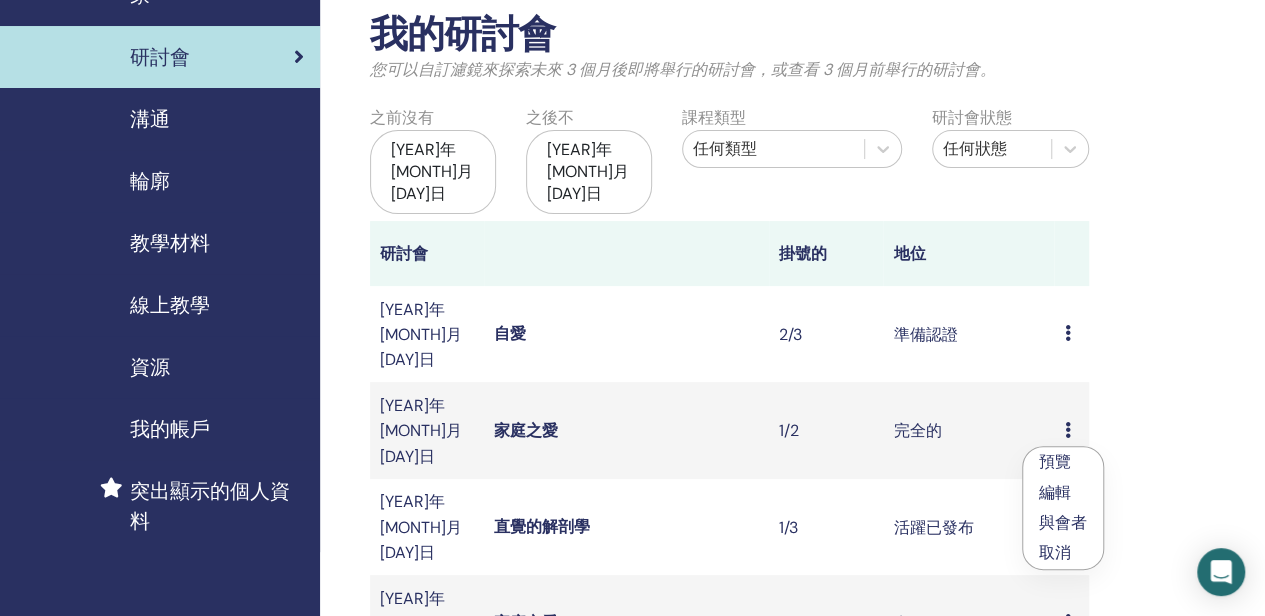 click on "與會者" at bounding box center [1063, 522] 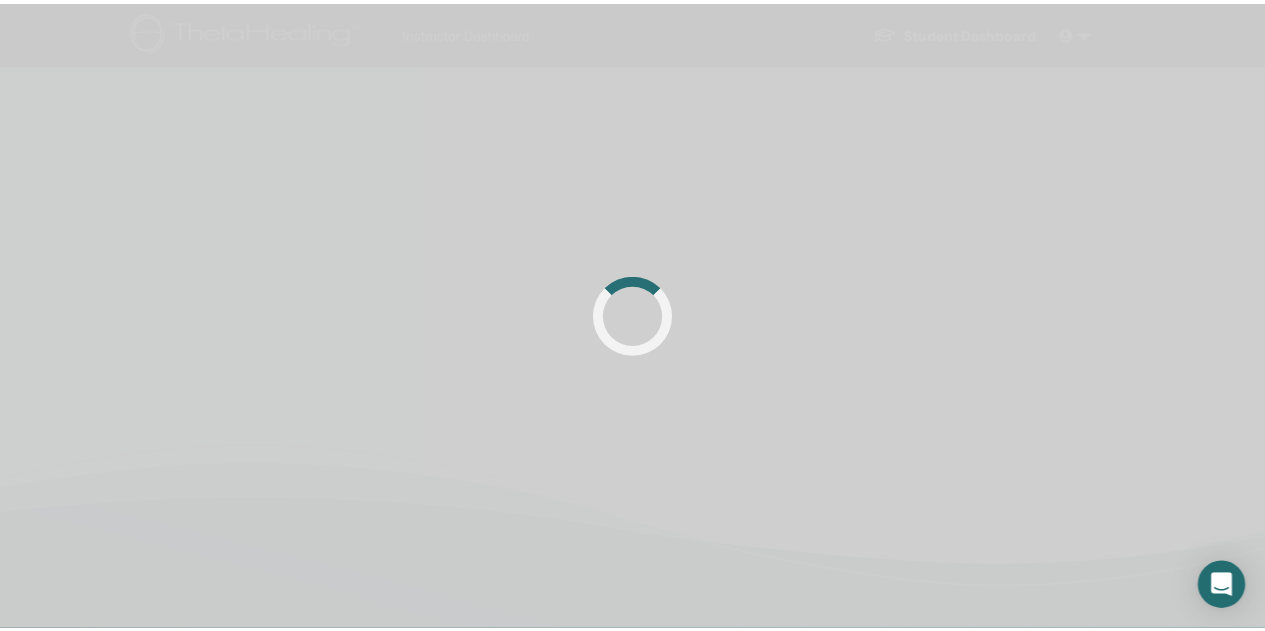 scroll, scrollTop: 0, scrollLeft: 0, axis: both 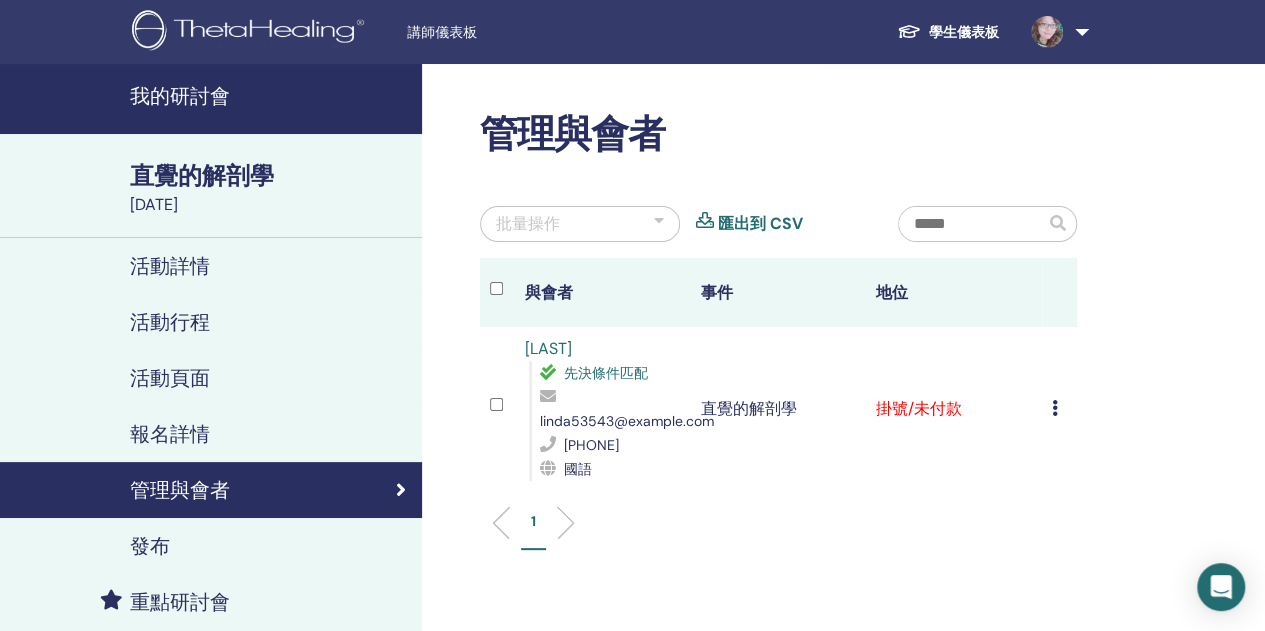 click at bounding box center [1055, 408] 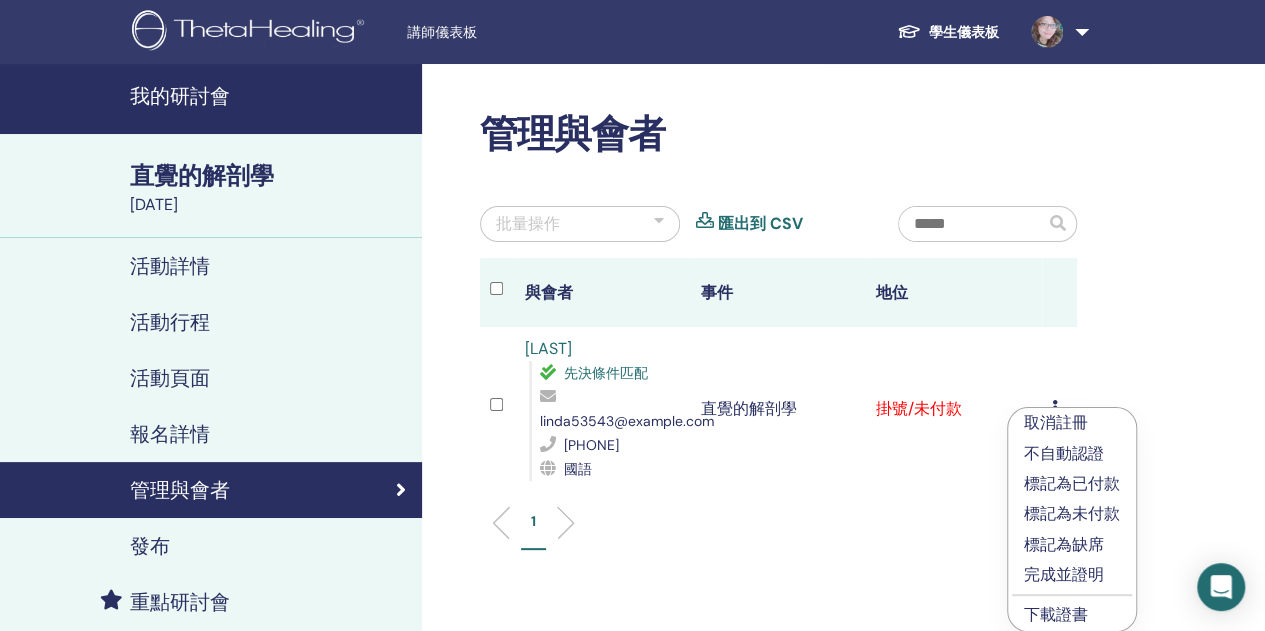 click on "完成並證明" at bounding box center (1064, 574) 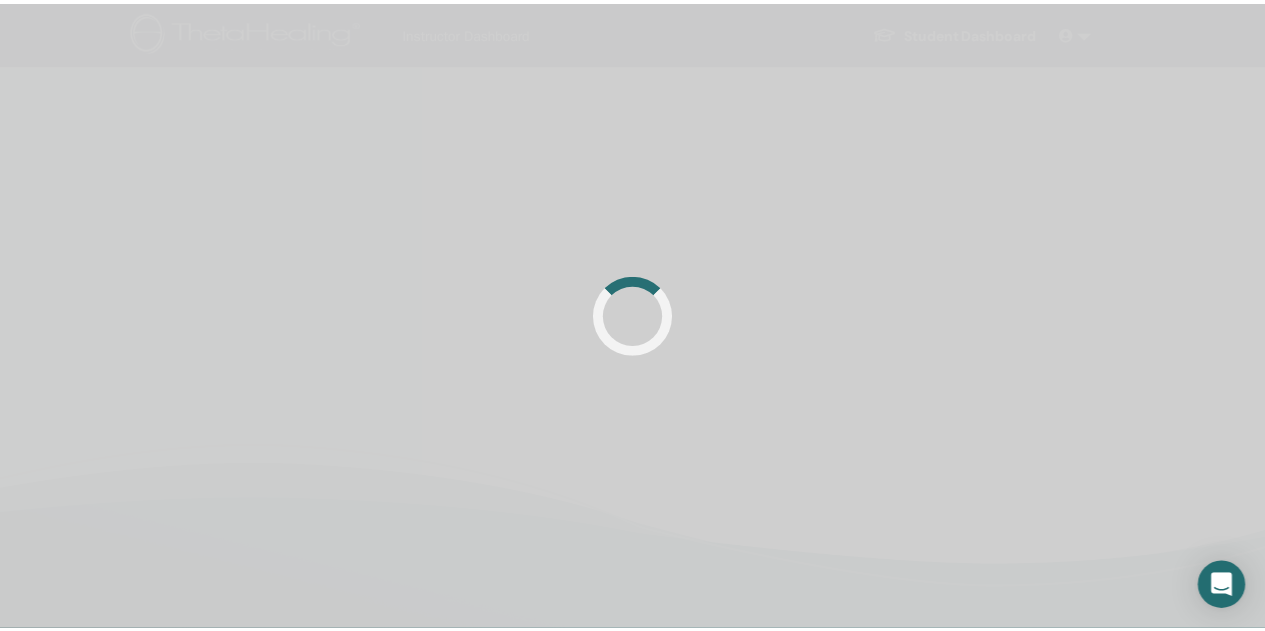 scroll, scrollTop: 0, scrollLeft: 0, axis: both 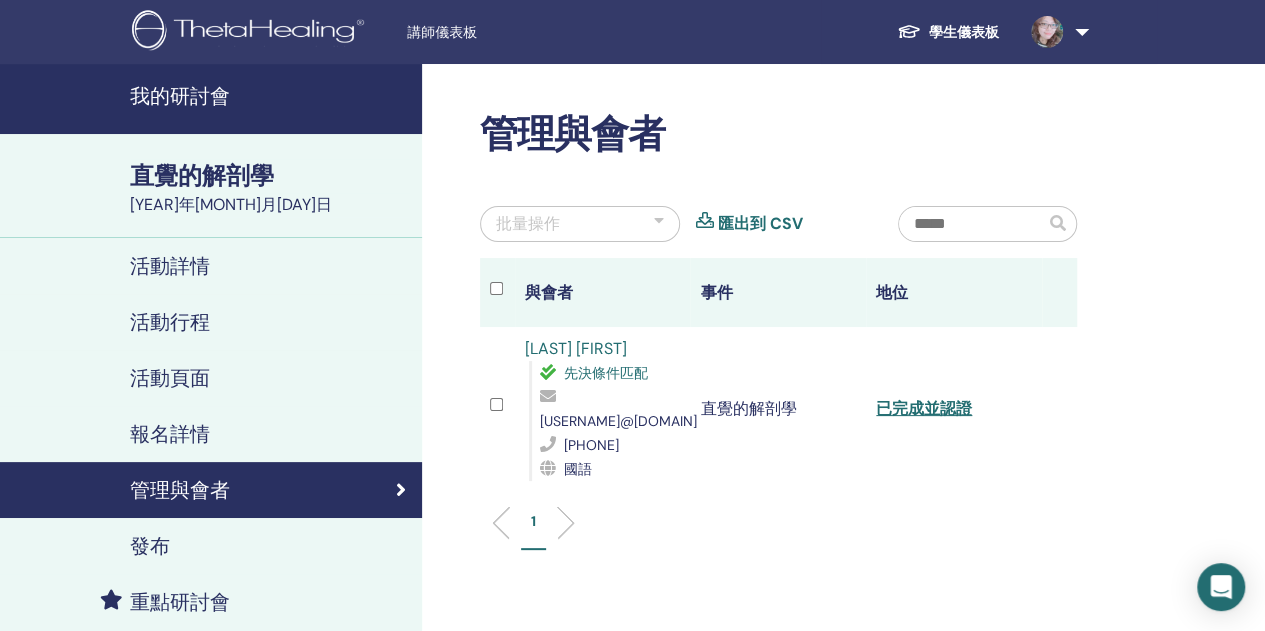 click on "直覺的解剖學" at bounding box center [202, 175] 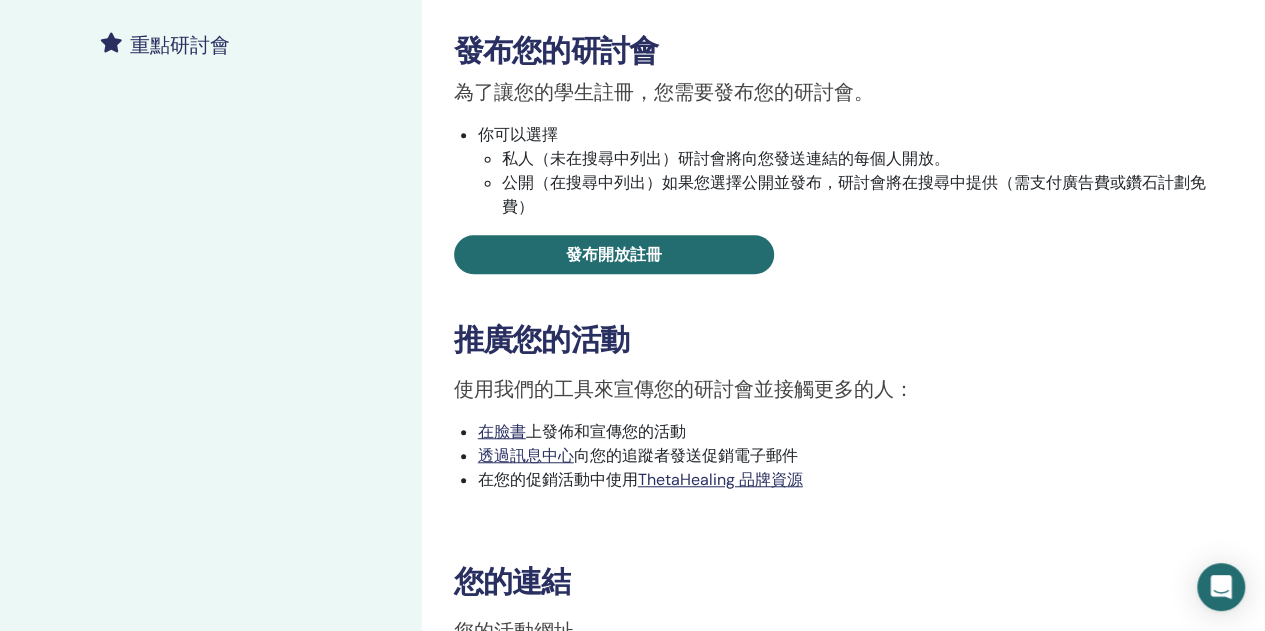 scroll, scrollTop: 600, scrollLeft: 0, axis: vertical 